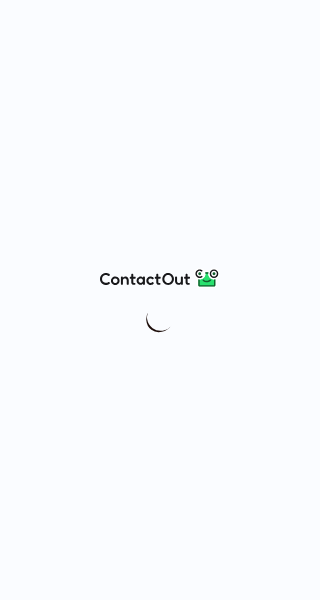 scroll, scrollTop: 0, scrollLeft: 0, axis: both 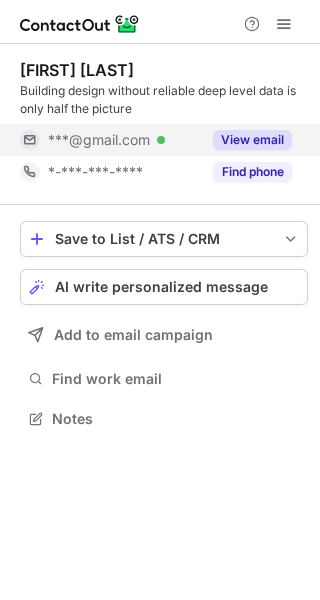 click on "View email" at bounding box center (252, 140) 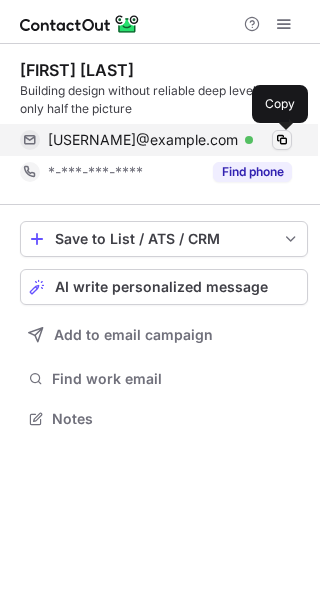 click at bounding box center (282, 140) 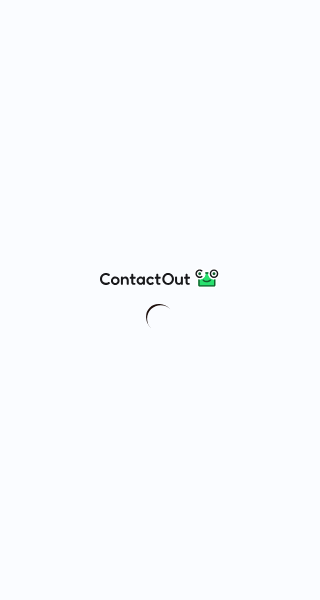scroll, scrollTop: 0, scrollLeft: 0, axis: both 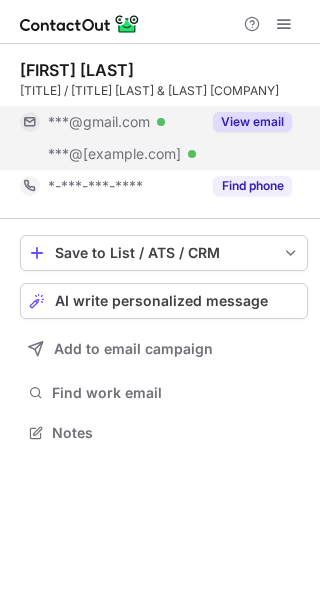 click on "View email" at bounding box center [252, 122] 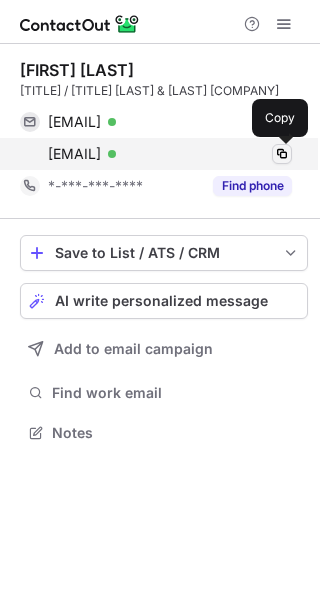 click at bounding box center [282, 154] 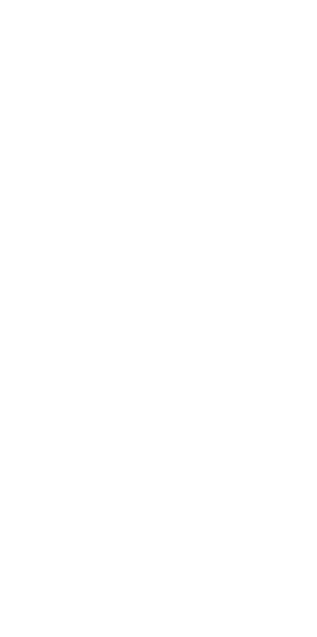 scroll, scrollTop: 0, scrollLeft: 0, axis: both 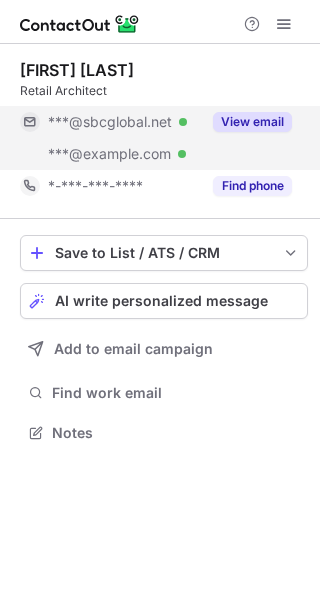 click on "View email" at bounding box center (252, 122) 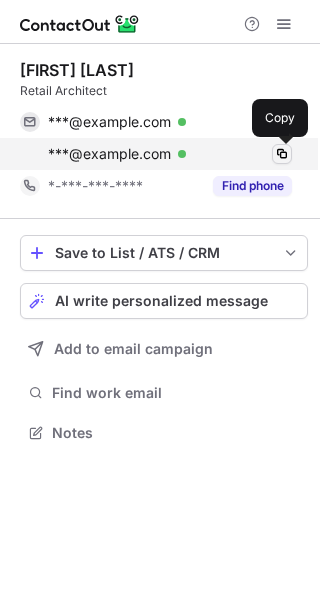 click at bounding box center [282, 154] 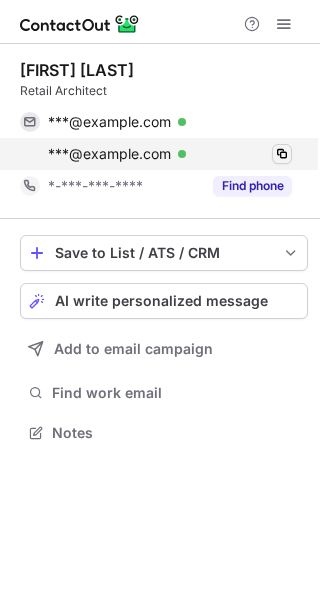click at bounding box center [282, 154] 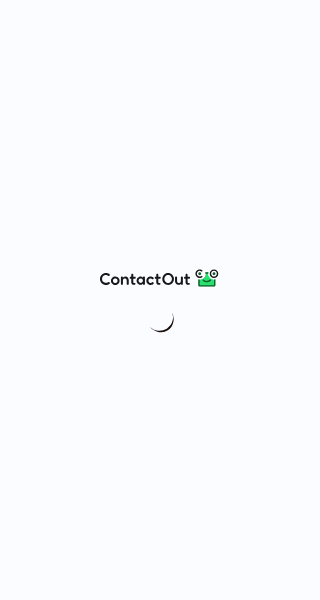 scroll, scrollTop: 0, scrollLeft: 0, axis: both 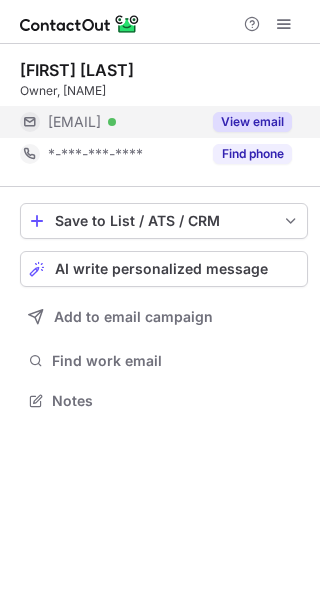 click on "View email" at bounding box center [252, 122] 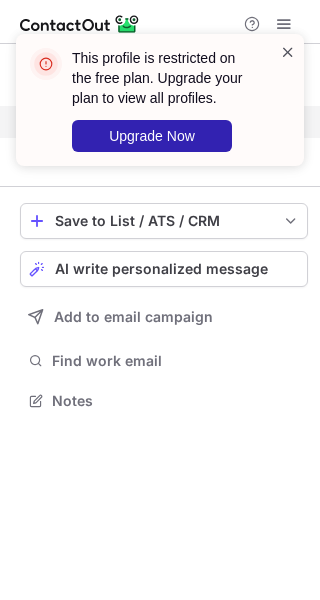 click at bounding box center (288, 52) 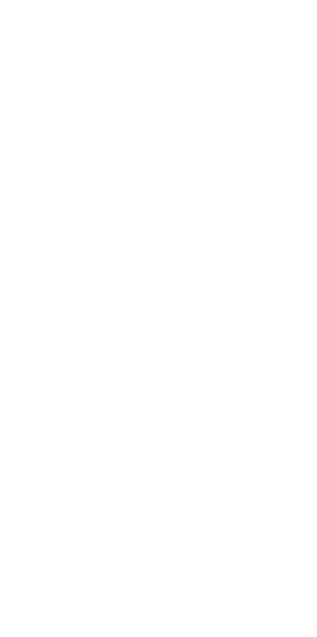 scroll, scrollTop: 0, scrollLeft: 0, axis: both 